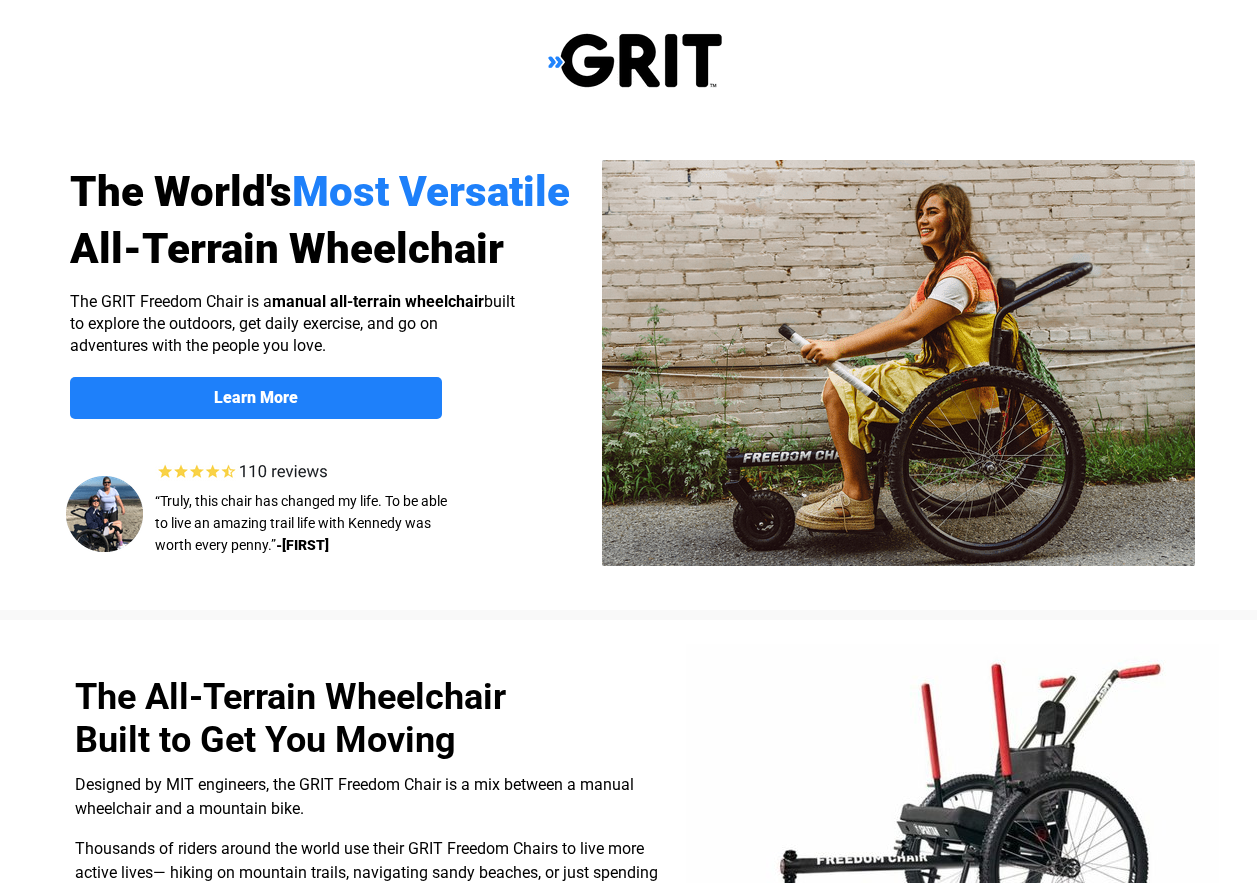 scroll, scrollTop: 0, scrollLeft: 0, axis: both 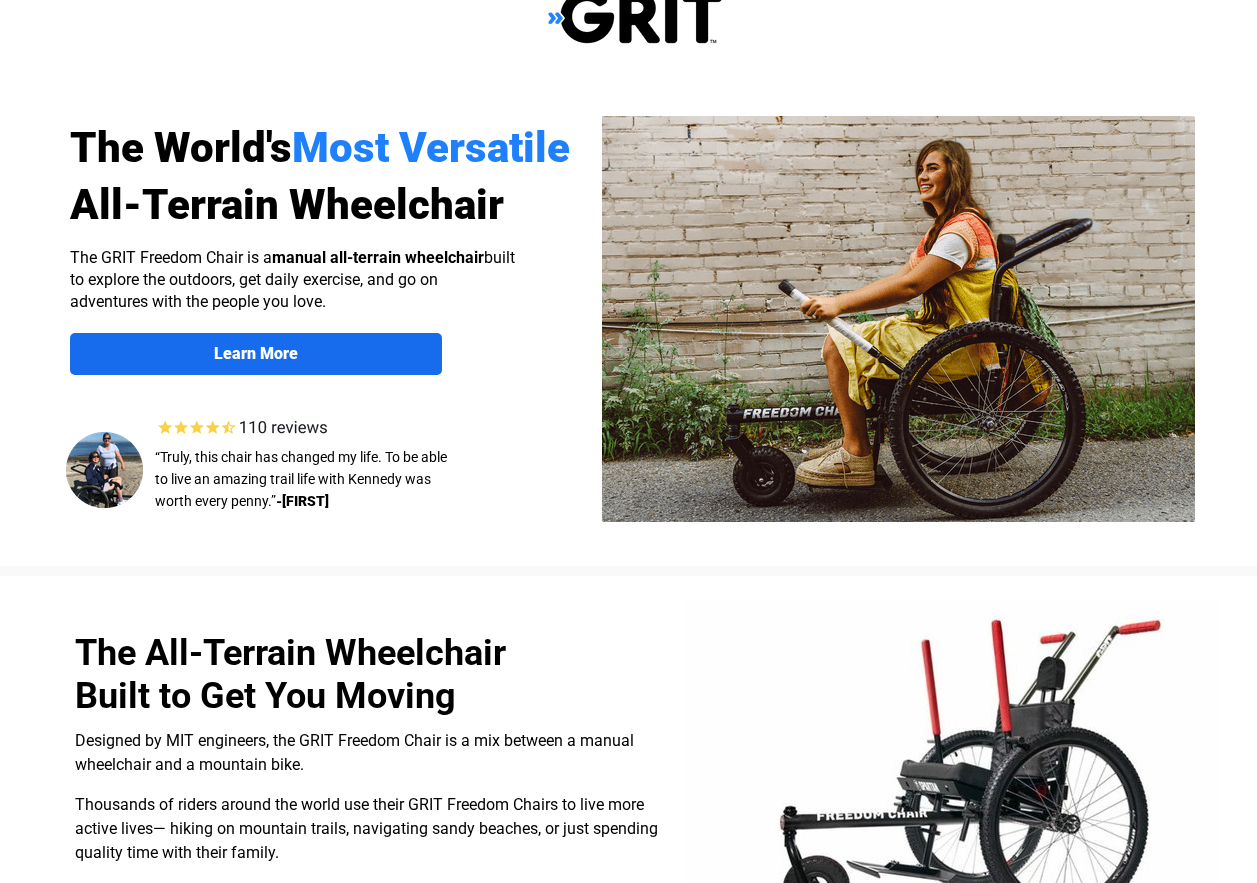 click on "Learn More" at bounding box center (256, 353) 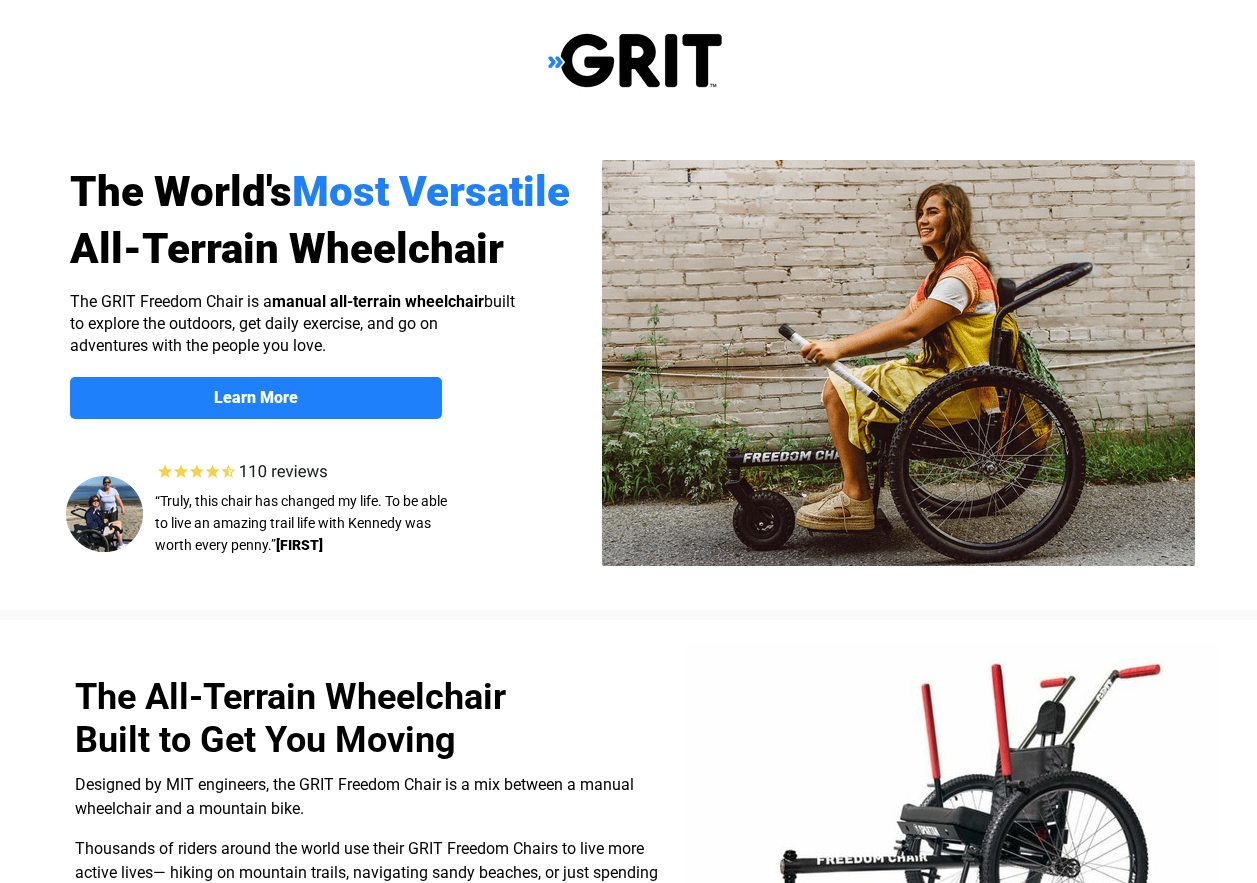 scroll, scrollTop: 1551, scrollLeft: 0, axis: vertical 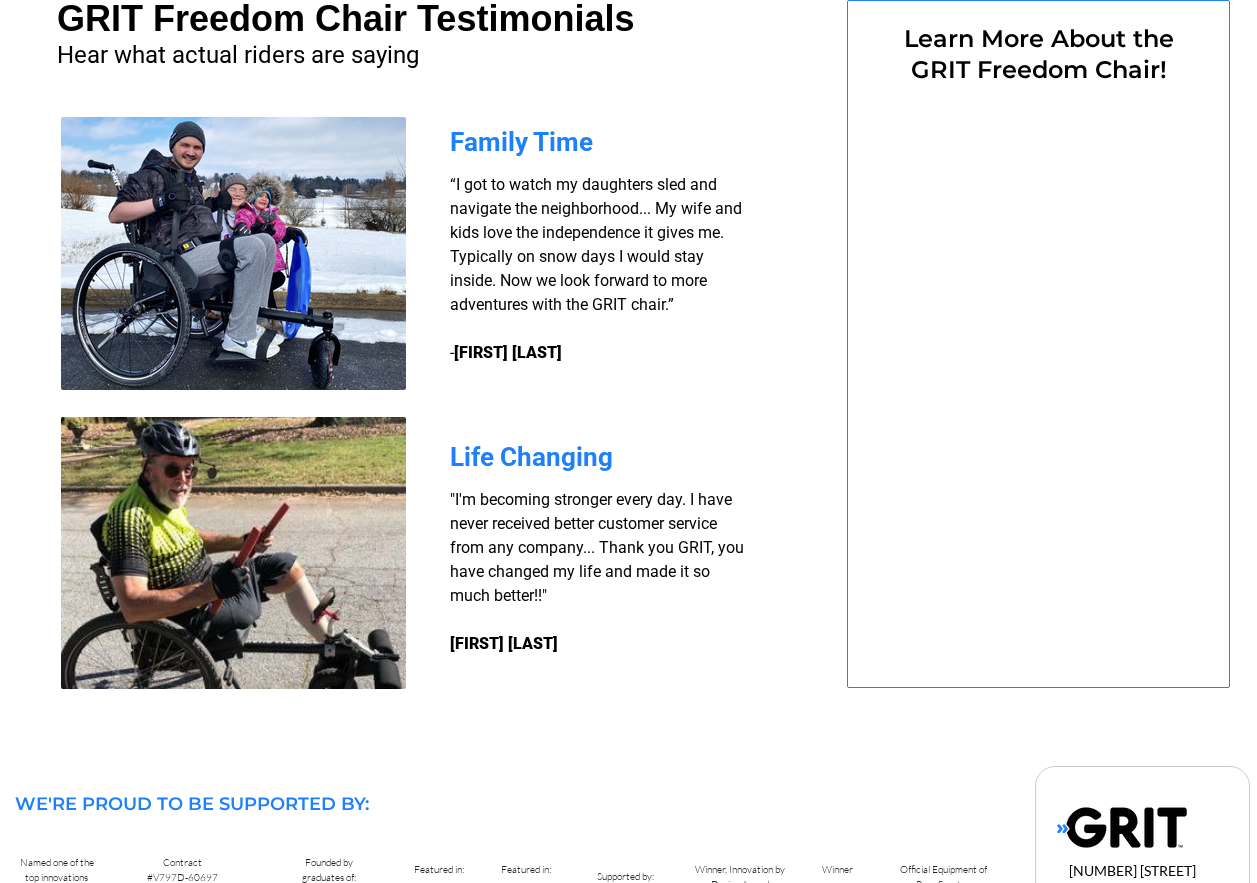 select on "US" 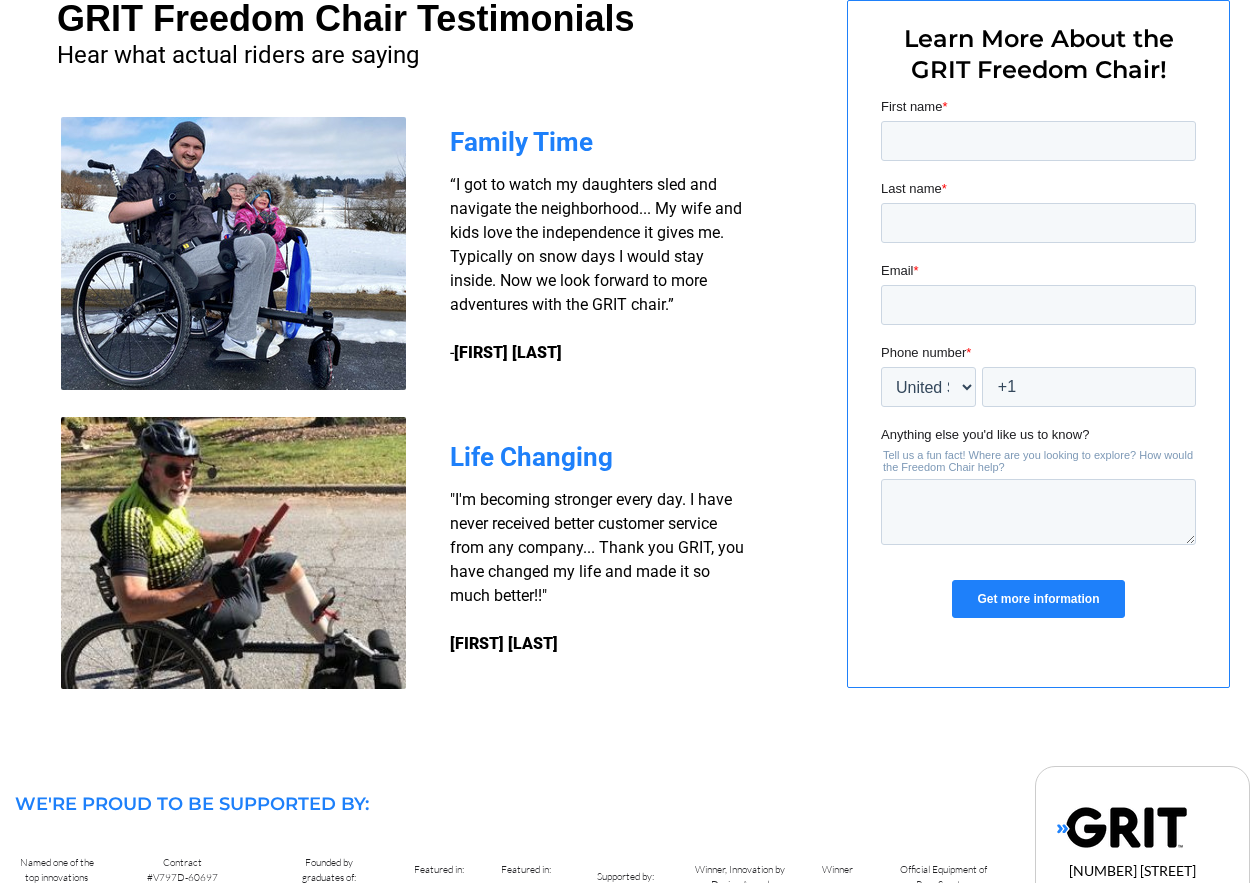 scroll, scrollTop: 0, scrollLeft: 0, axis: both 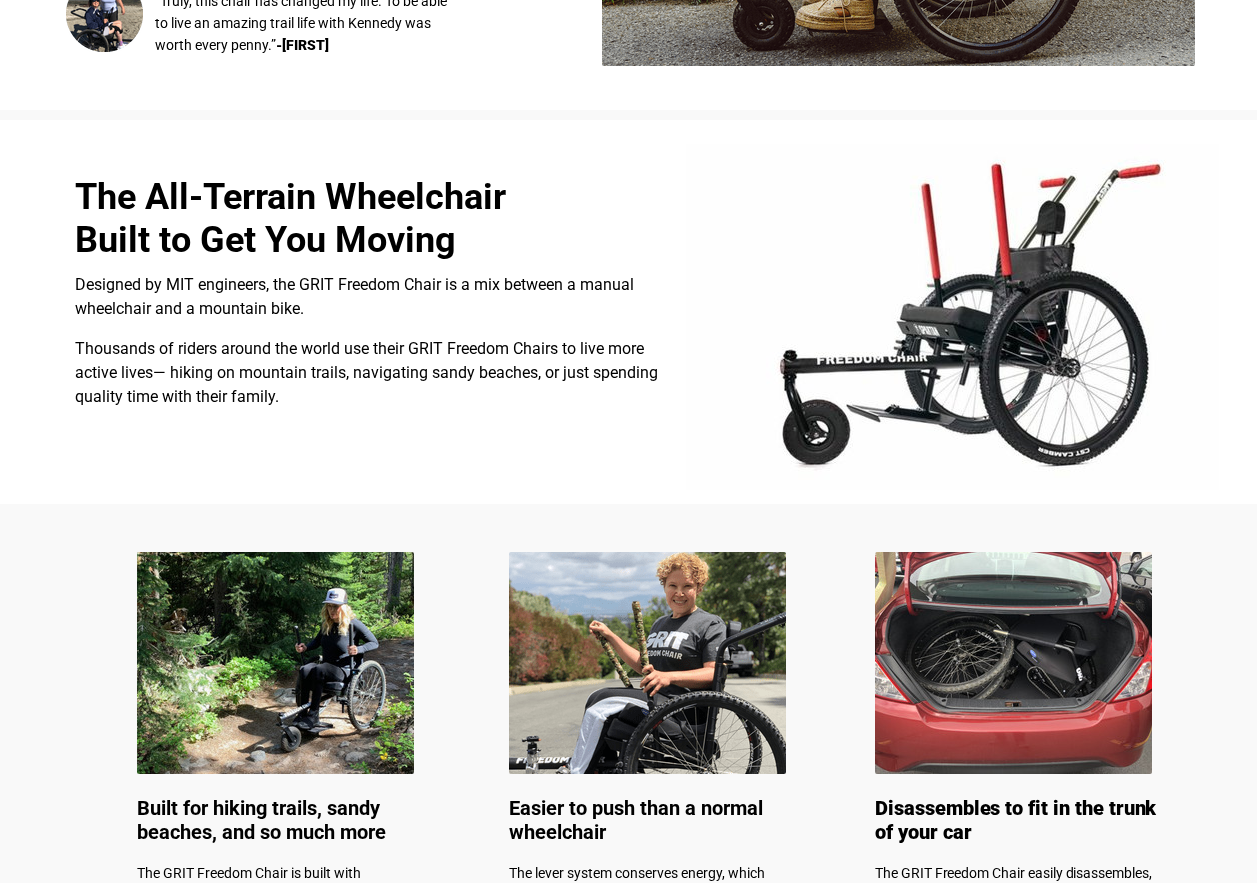 select on "US" 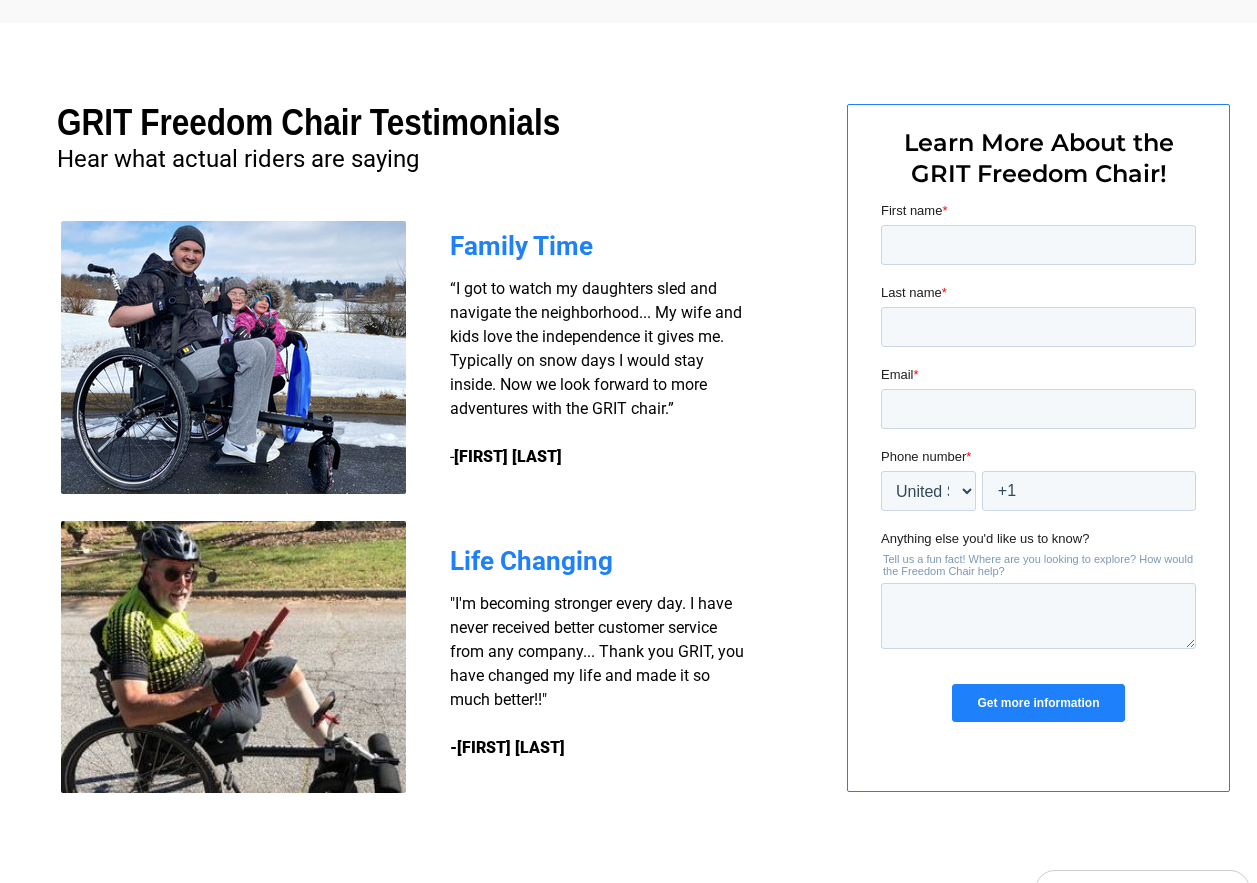 scroll, scrollTop: 1444, scrollLeft: 0, axis: vertical 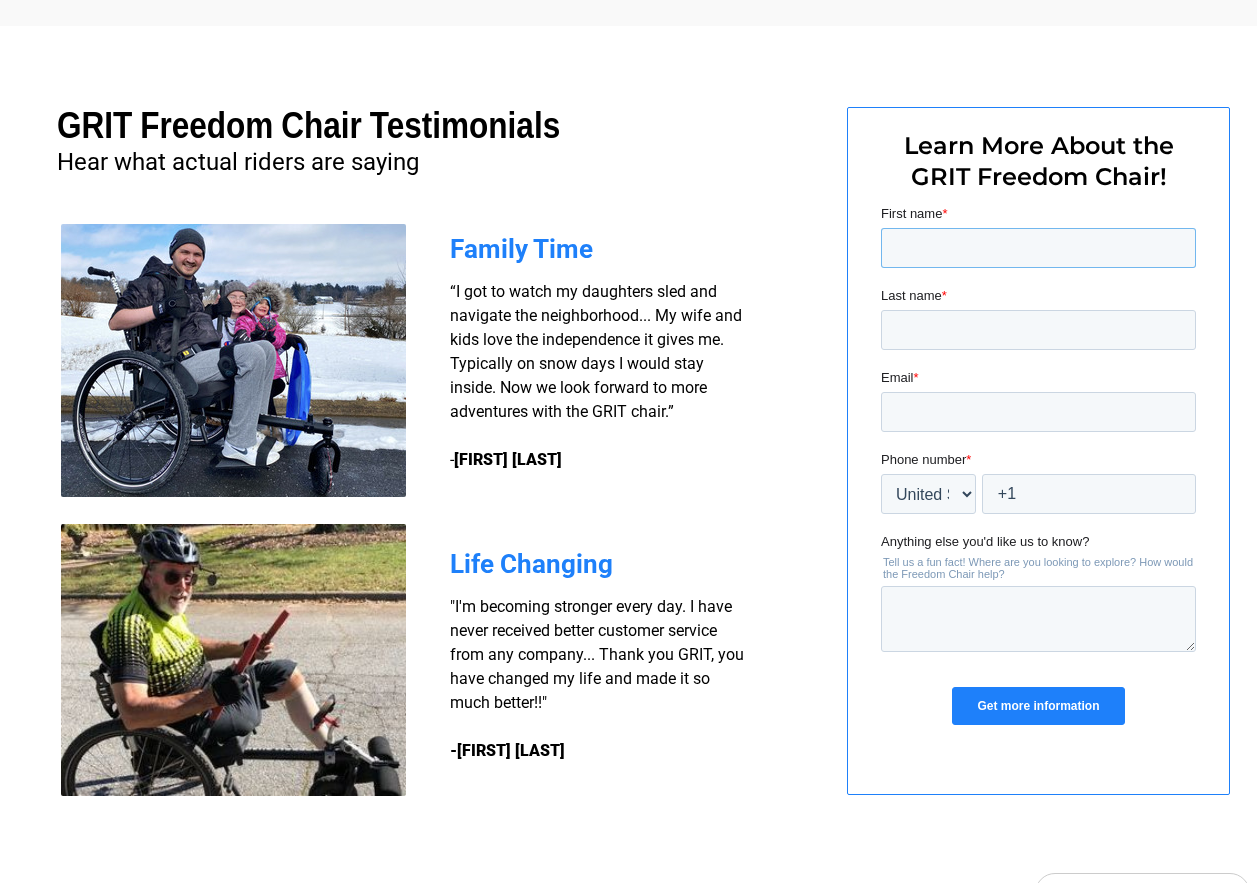 click on "First name *" at bounding box center (1038, 248) 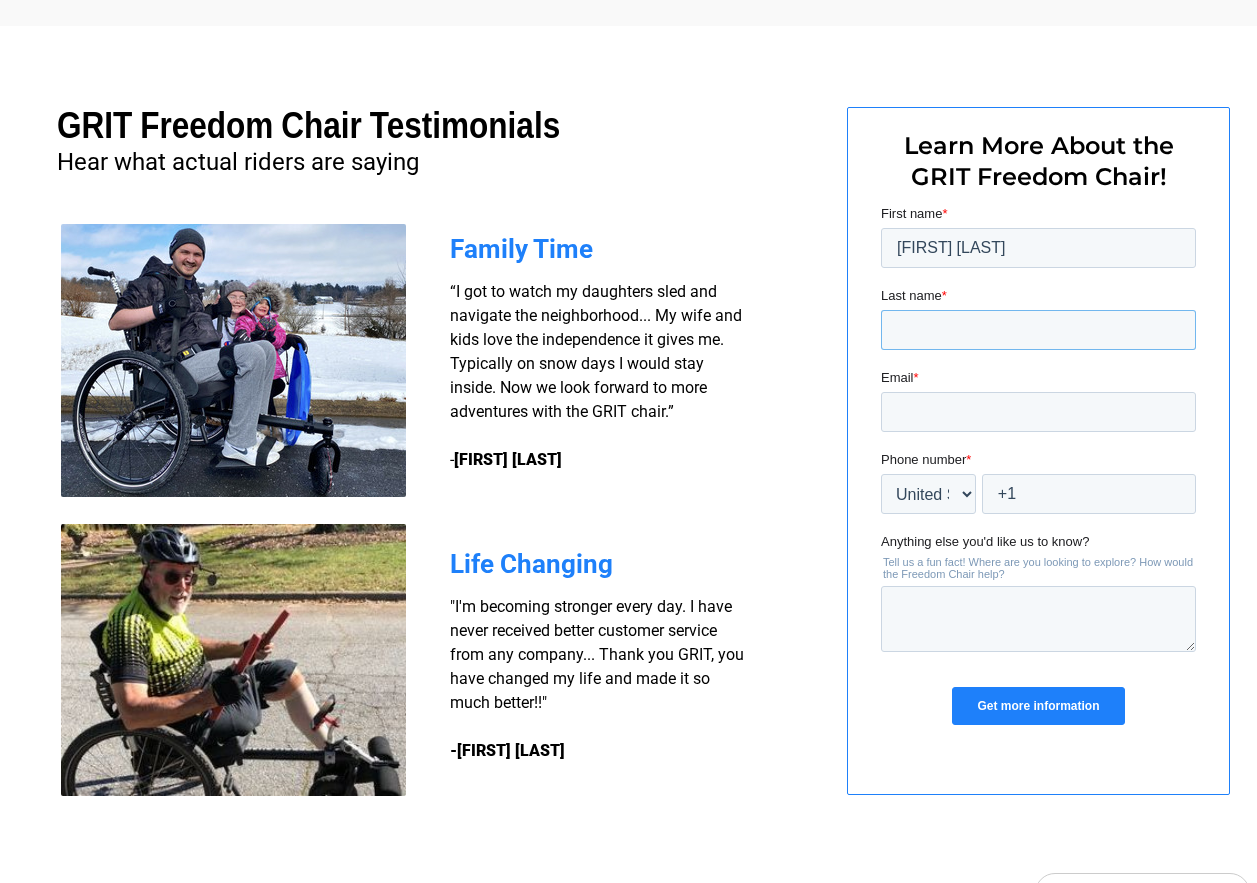 type on "[FIRST] [LAST]" 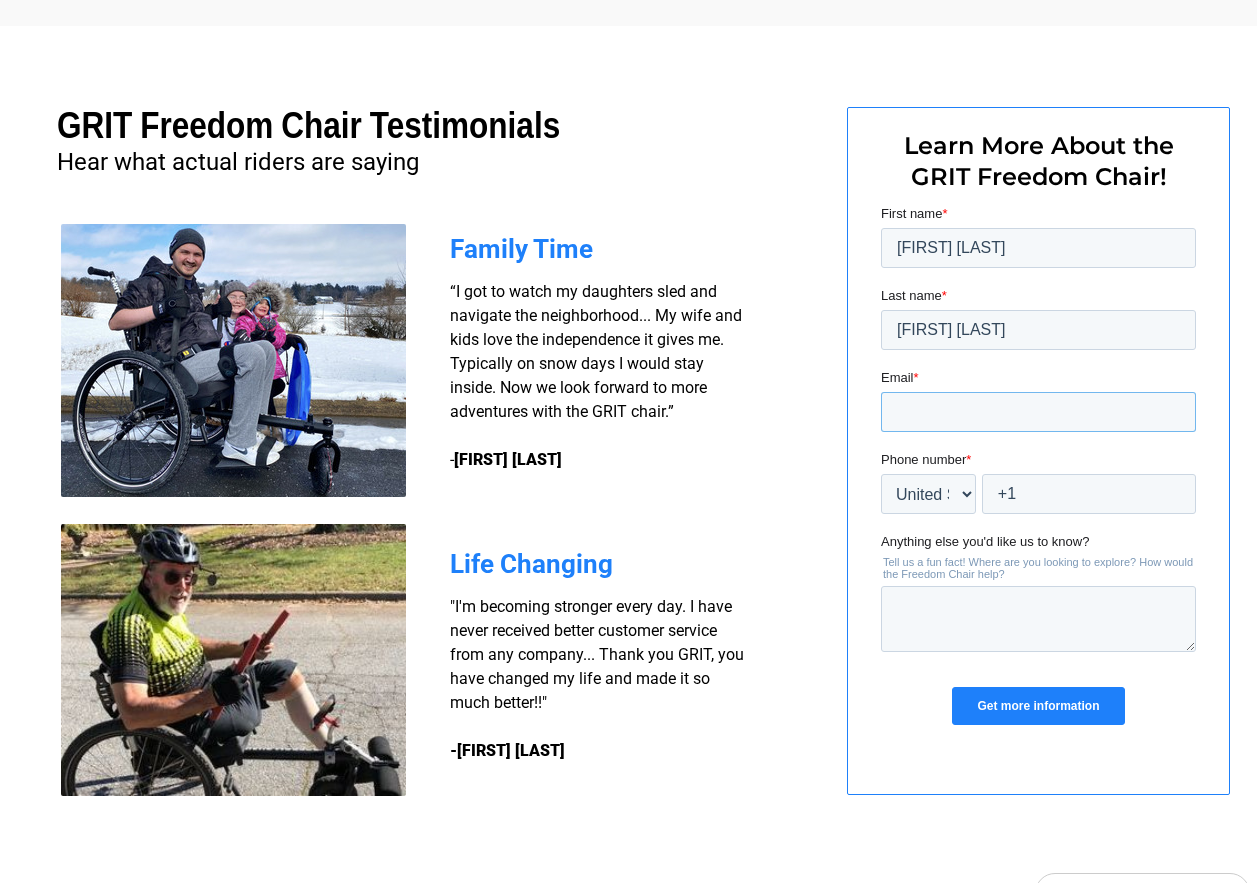 click on "Email *" at bounding box center [1038, 412] 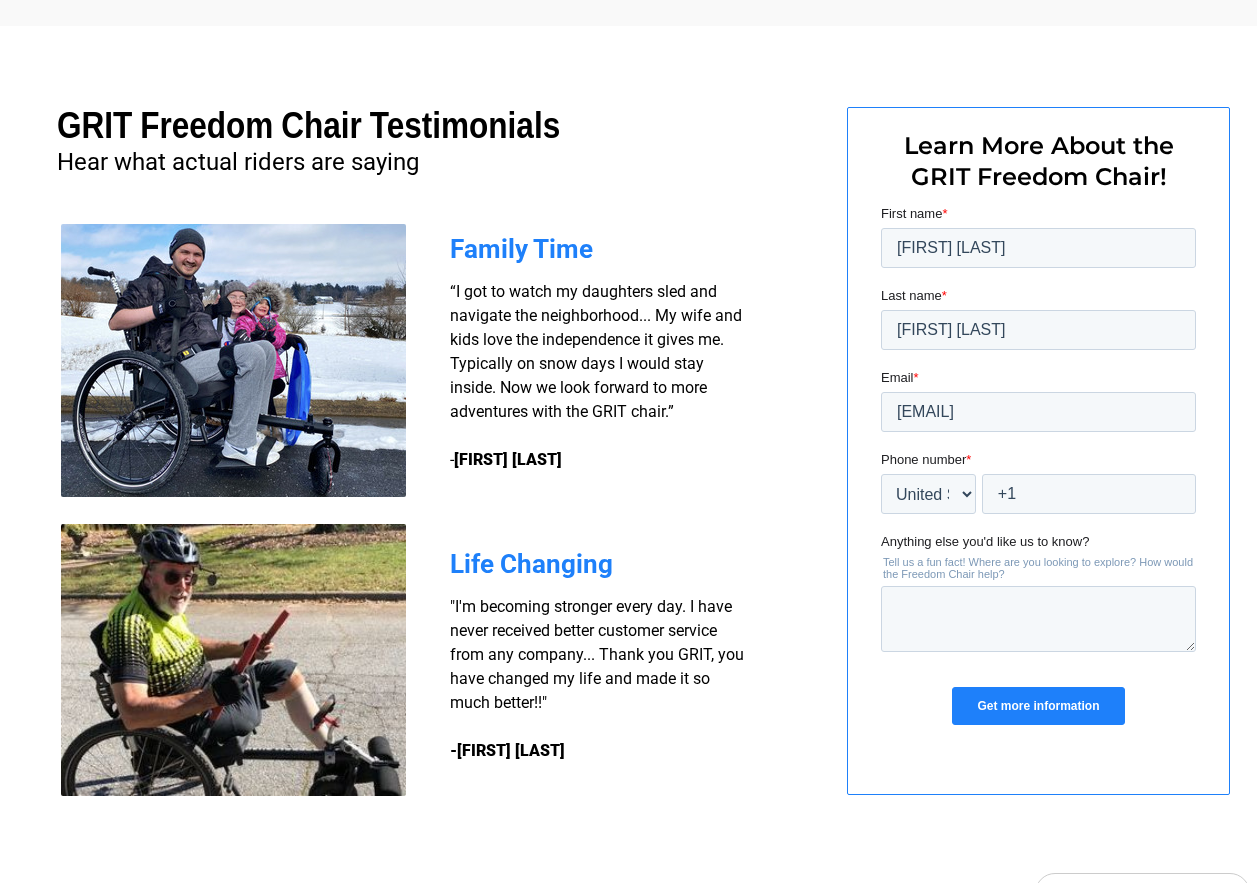 click on "Get more information" at bounding box center (1038, 706) 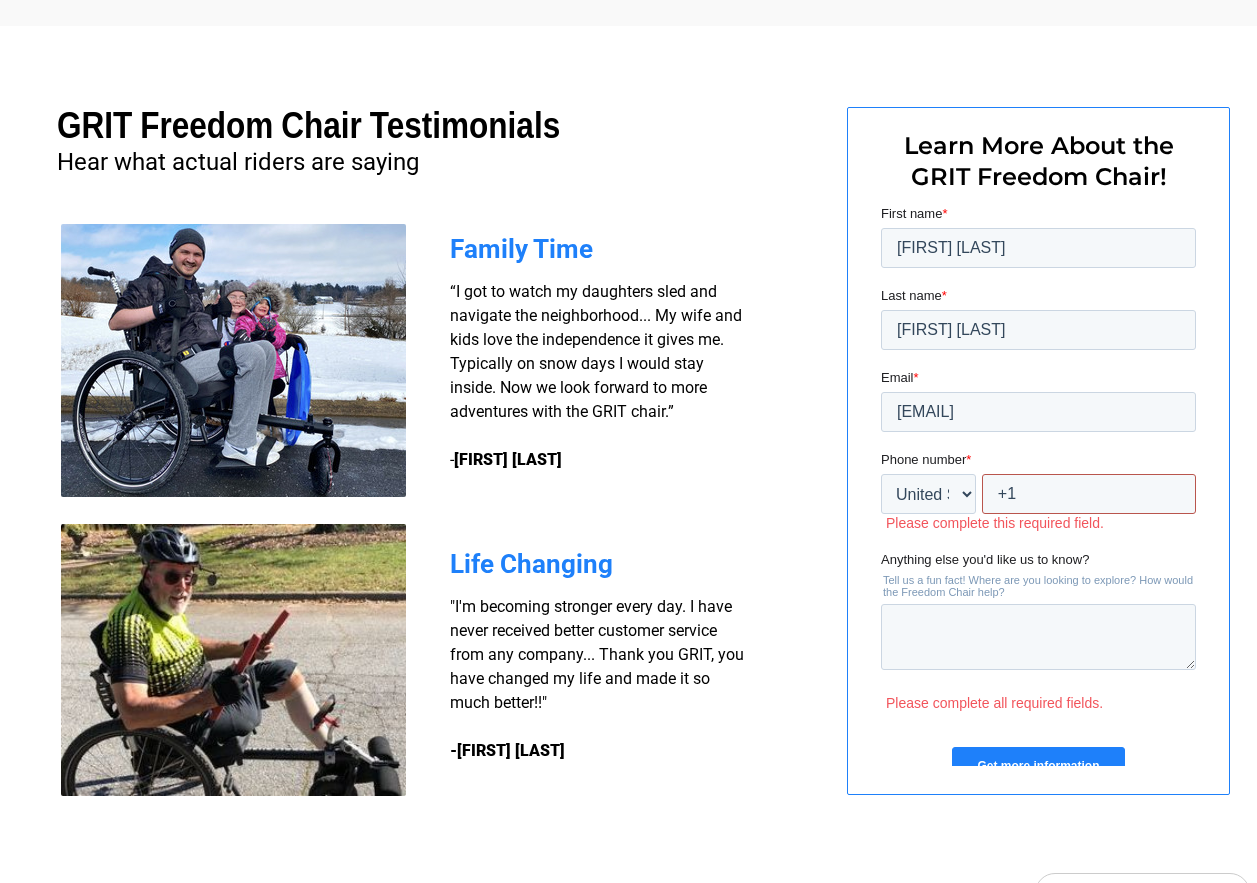 click on "+1" at bounding box center [1089, 494] 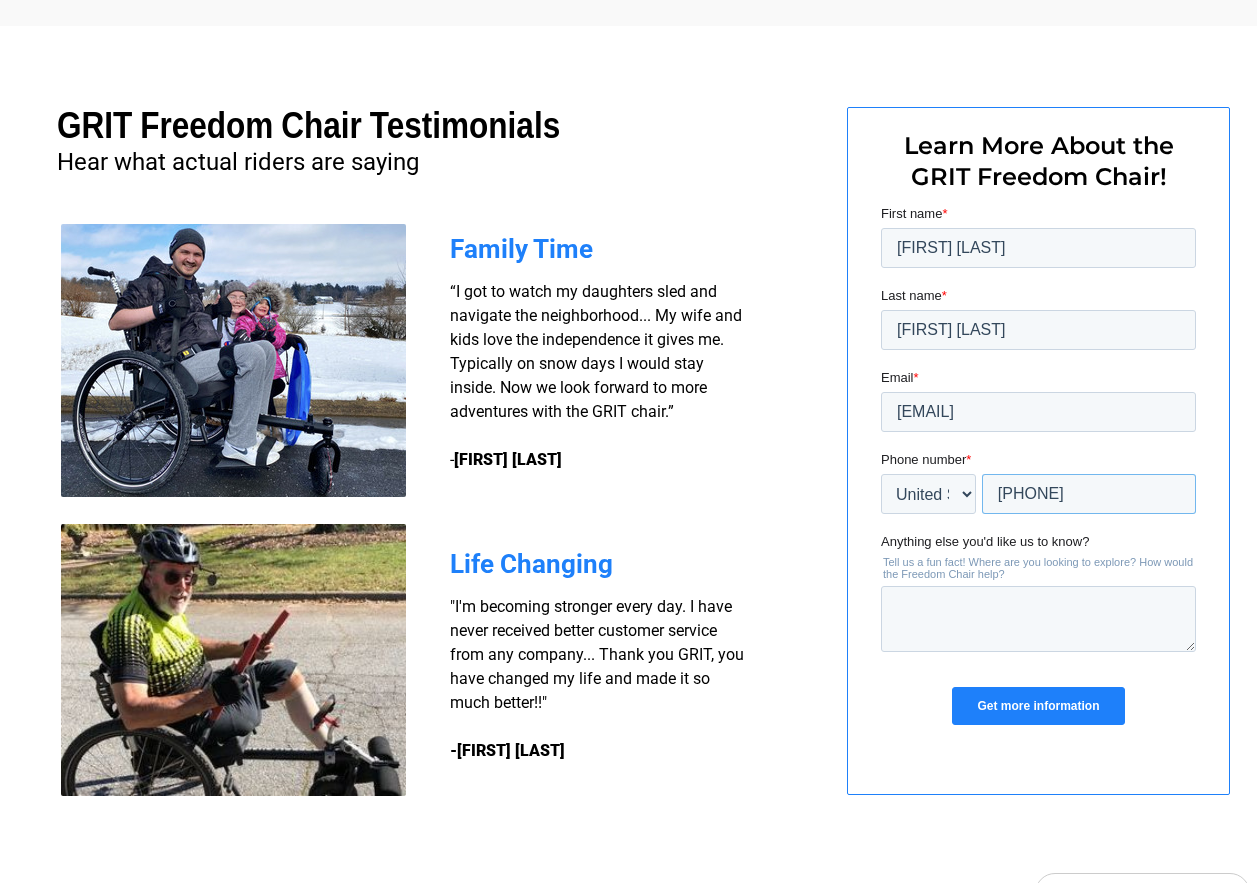 type on "+1 7273459111" 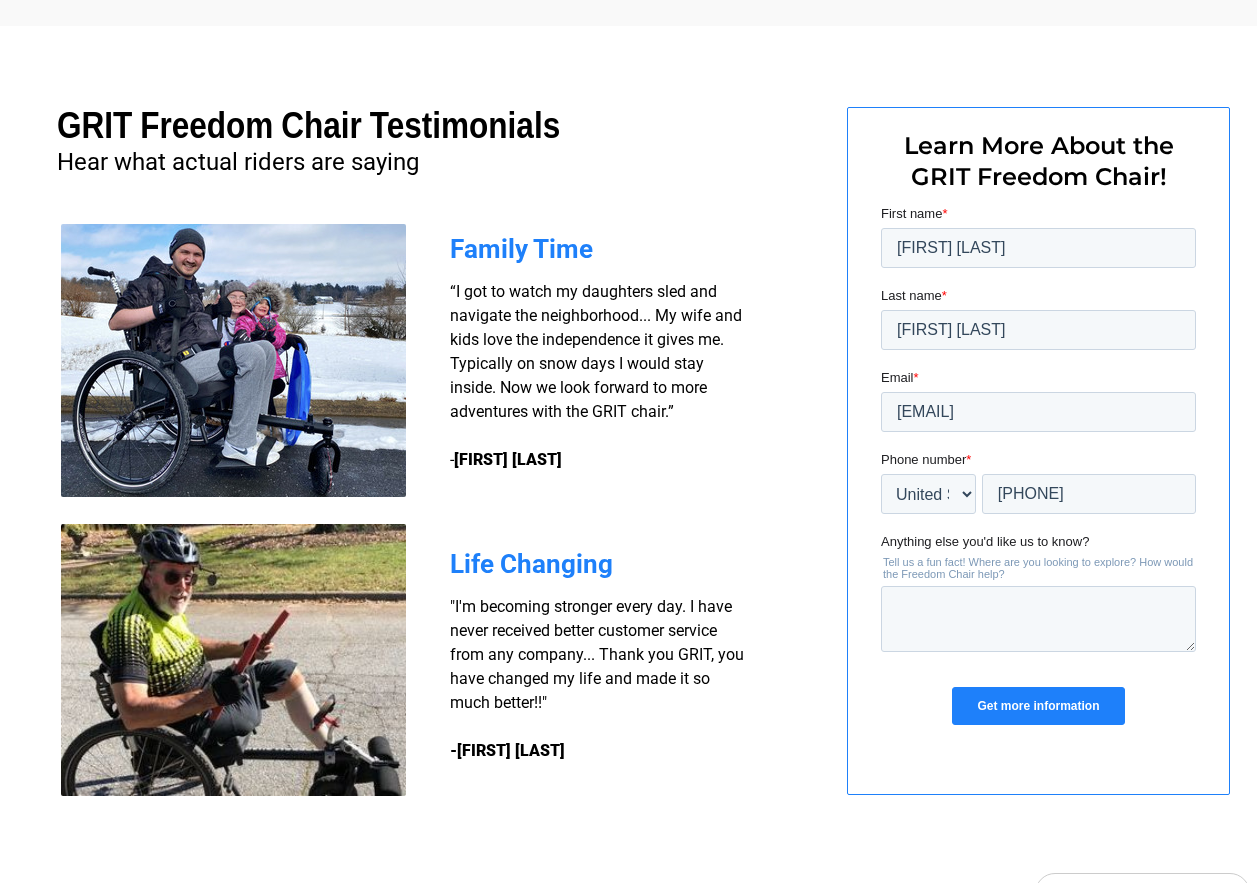 click on "Get more information" at bounding box center [1038, 706] 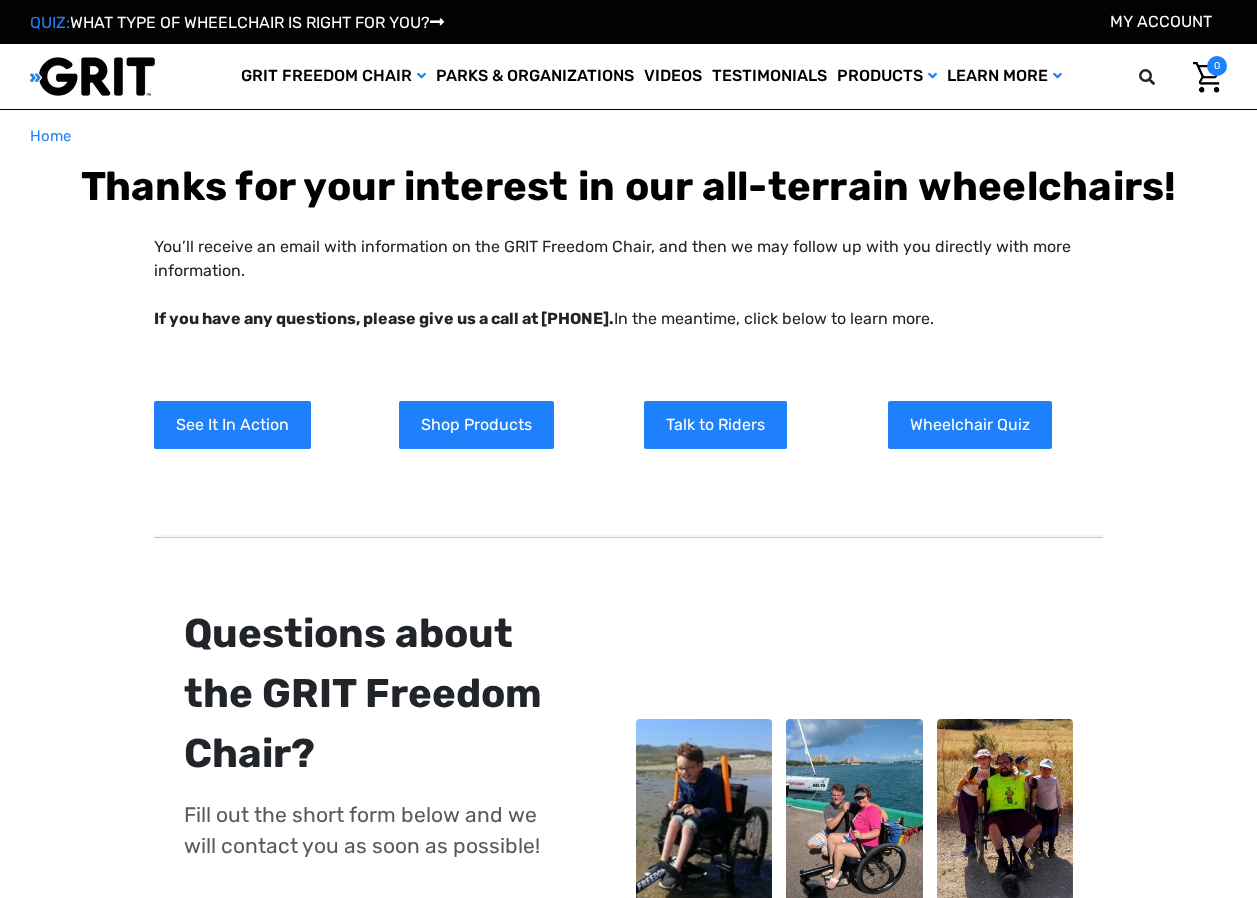 scroll, scrollTop: 0, scrollLeft: 0, axis: both 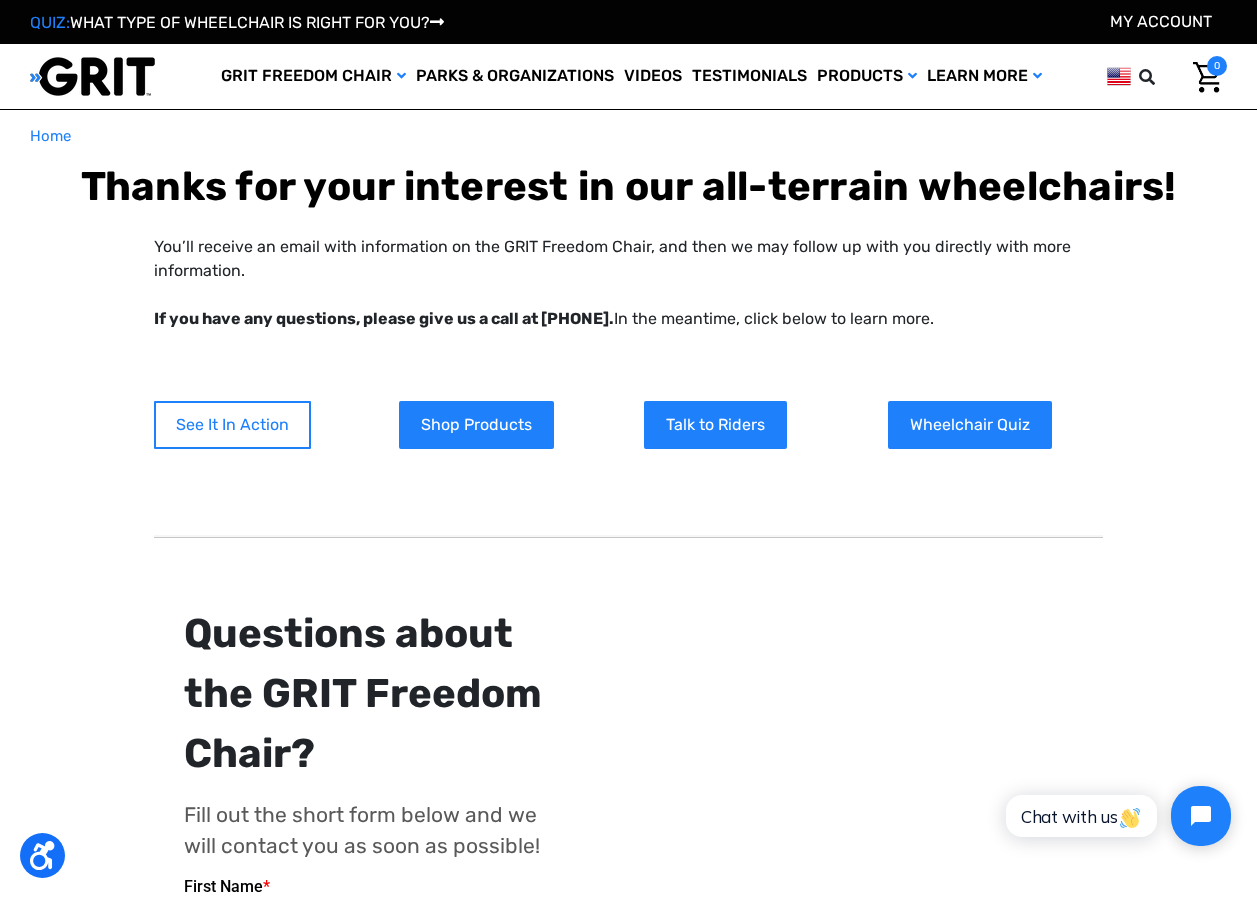 click on "See It In Action" at bounding box center (232, 425) 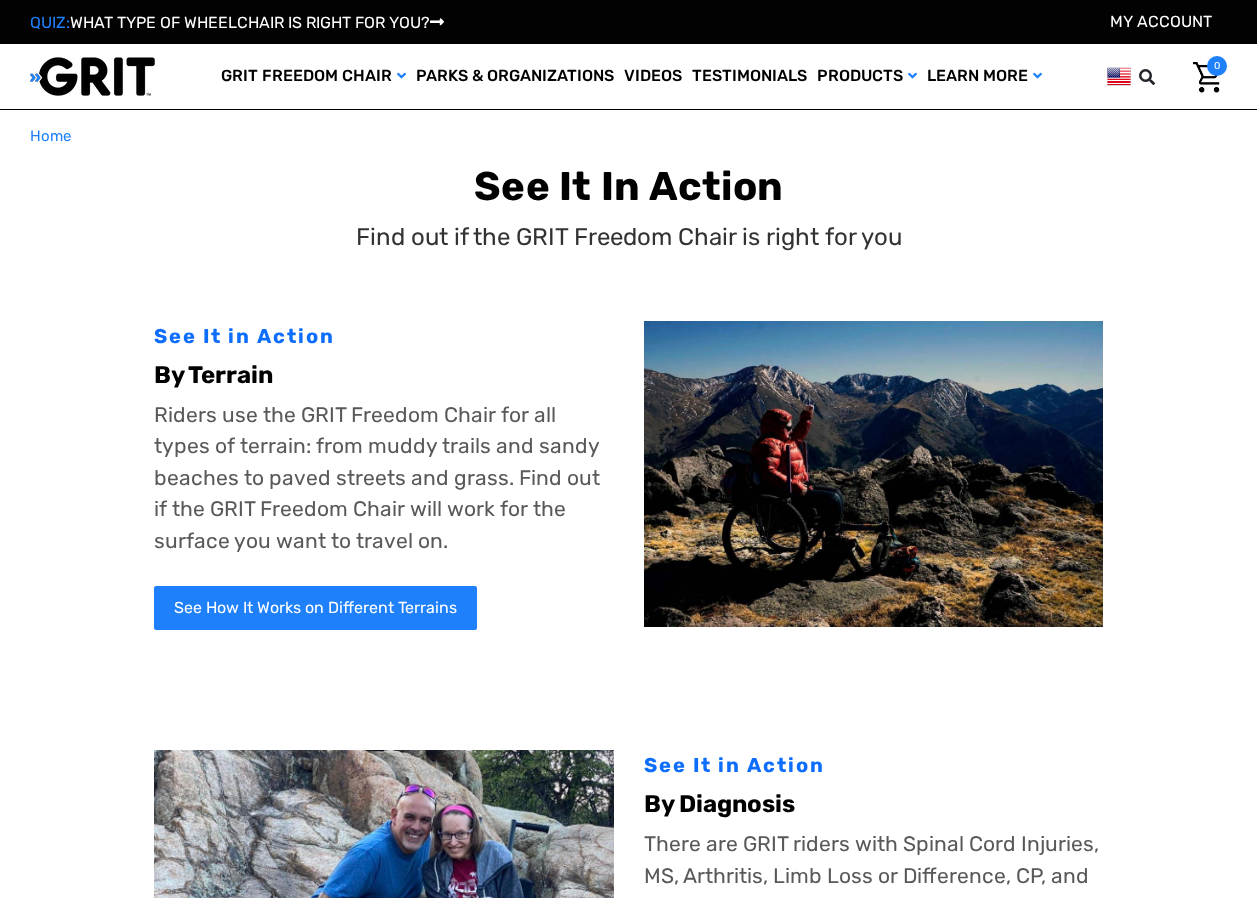 scroll, scrollTop: 0, scrollLeft: 0, axis: both 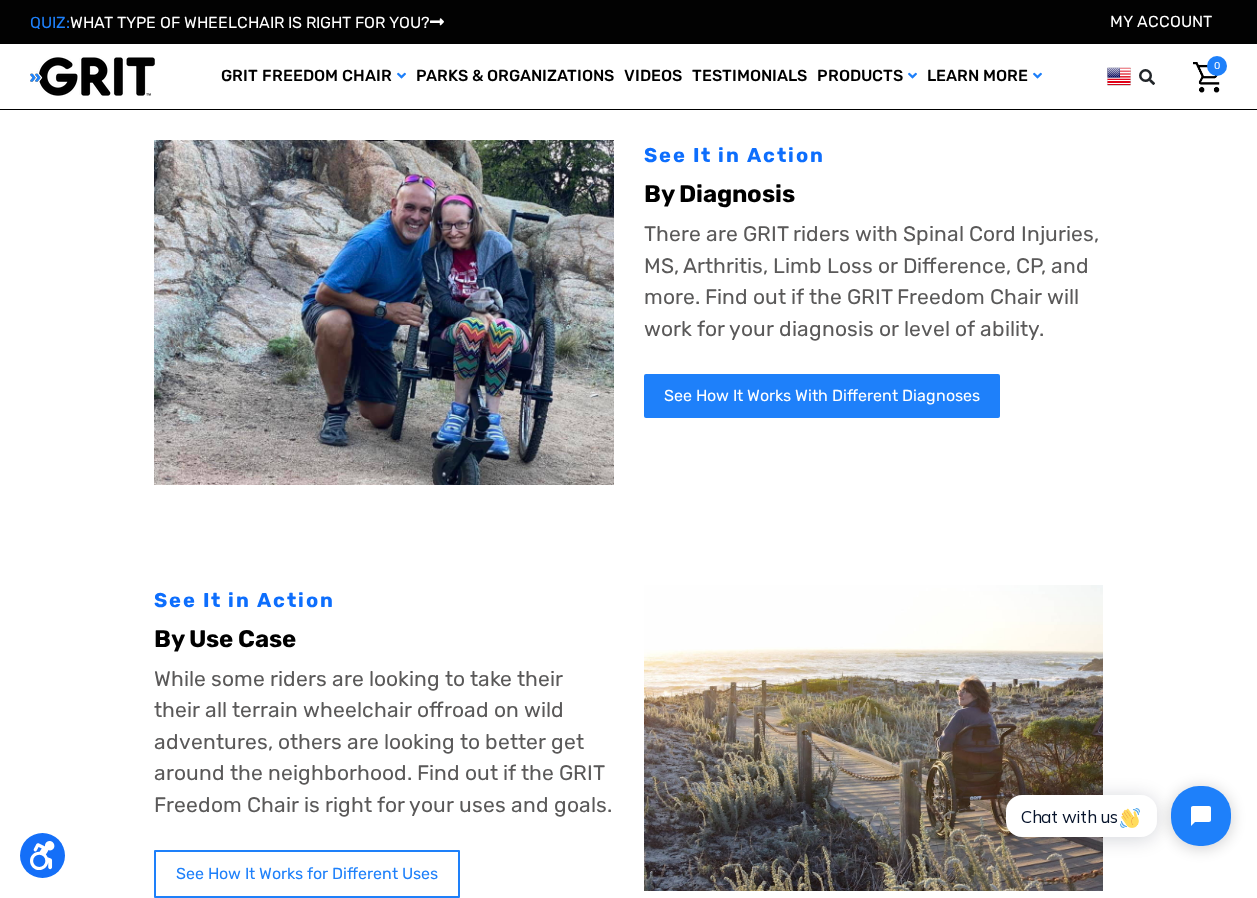 click on "See How It Works for Different Uses" at bounding box center (307, 874) 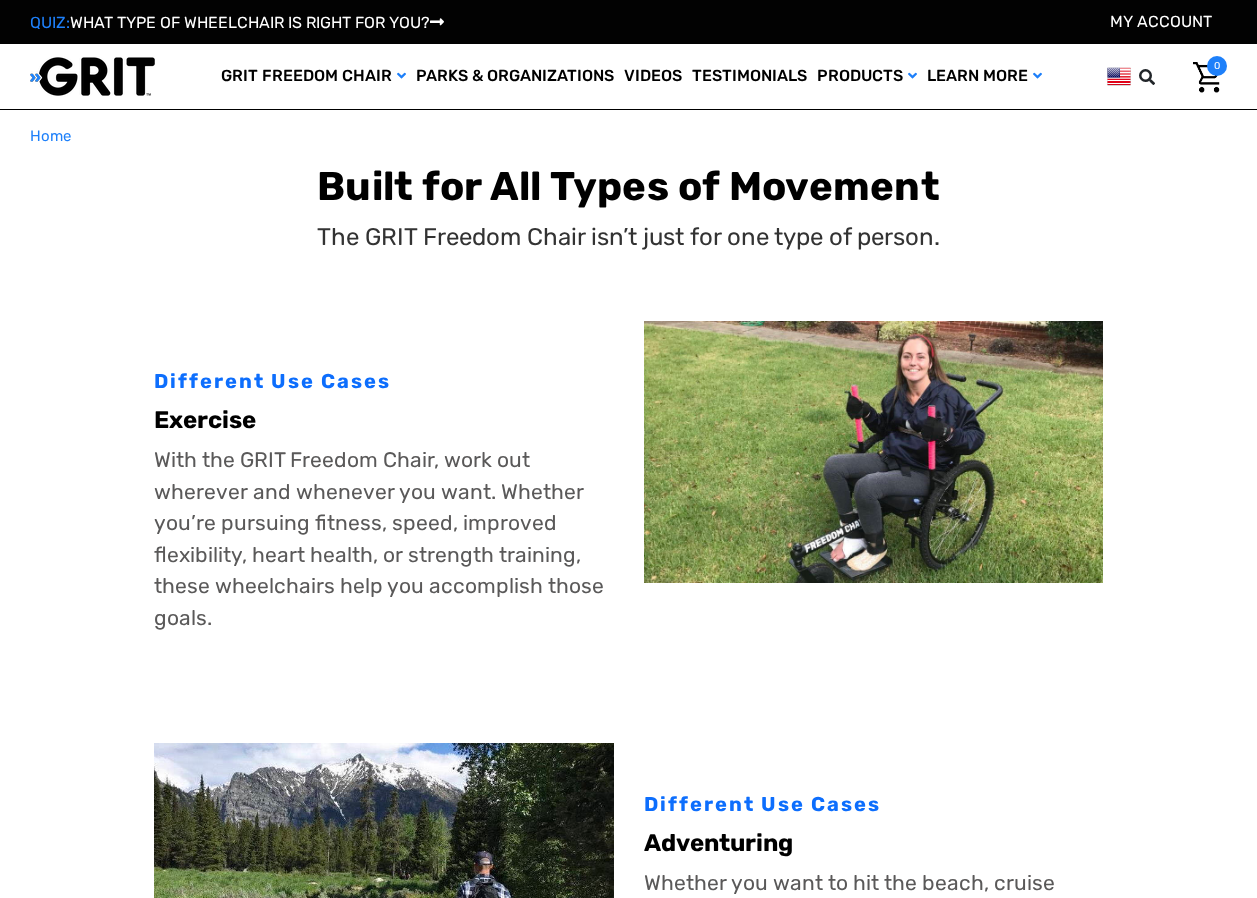 scroll, scrollTop: 0, scrollLeft: 0, axis: both 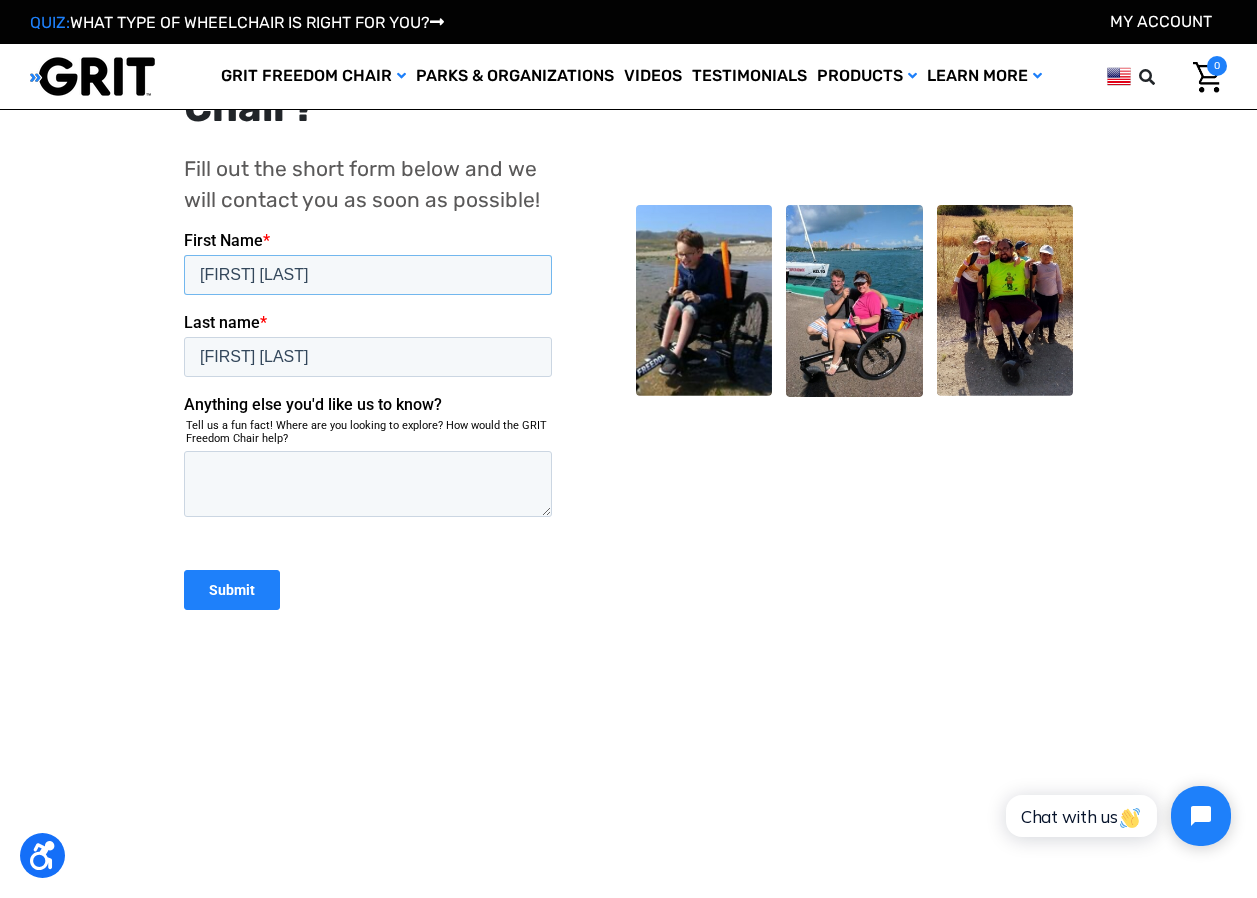 drag, startPoint x: 240, startPoint y: 267, endPoint x: 195, endPoint y: 275, distance: 45.705578 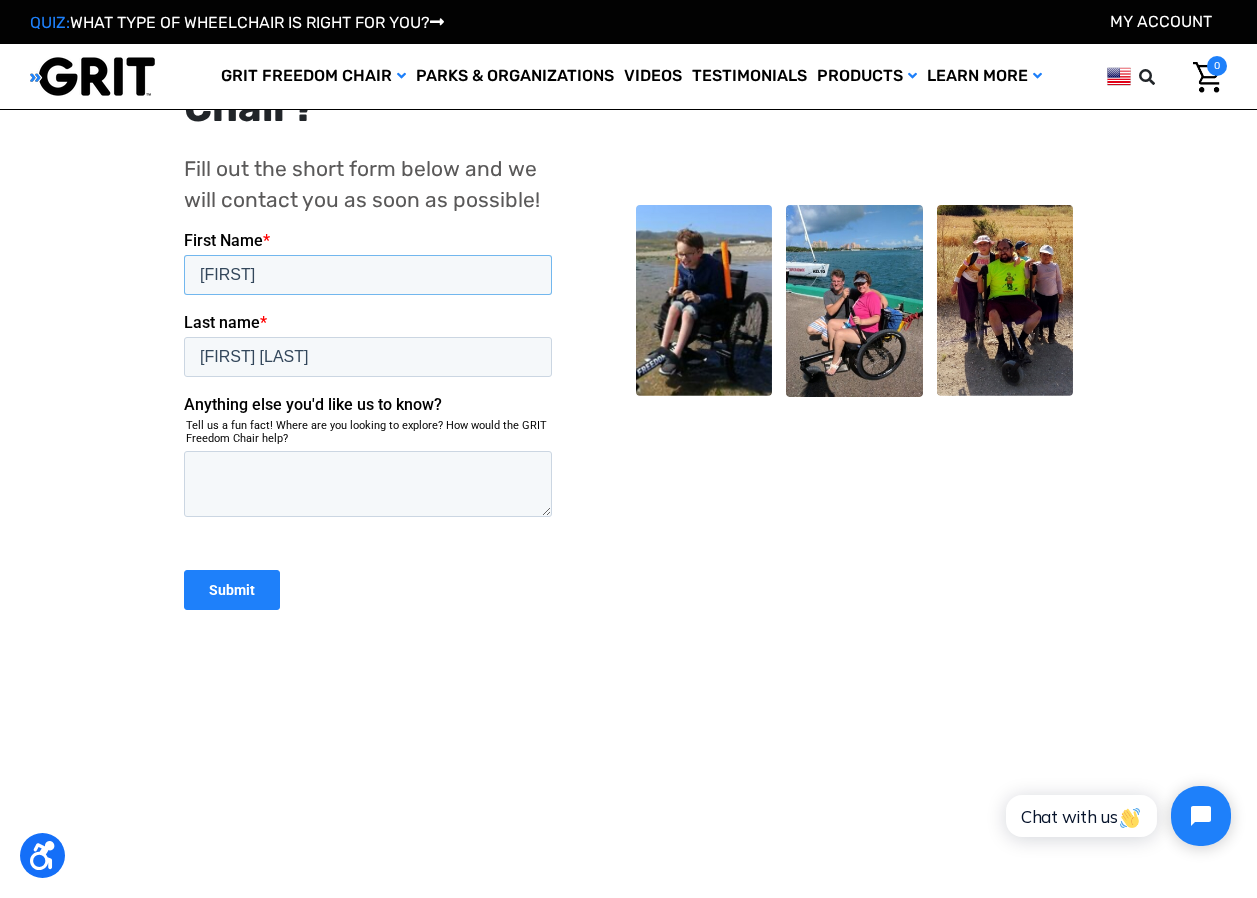 type on "[FIRST]" 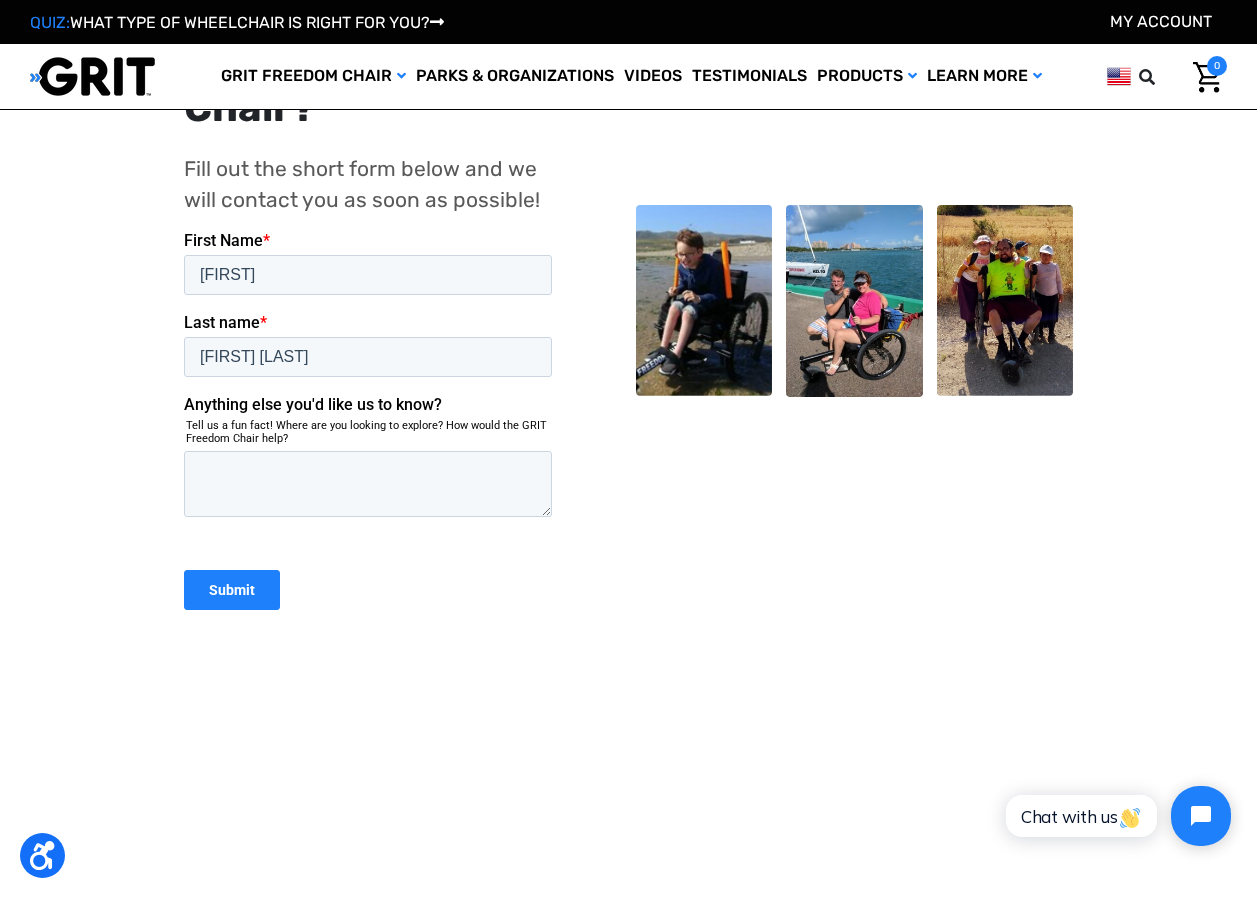 click on "Different Use Cases
Exercise
With the GRIT Freedom Chair, work out wherever and whenever you want. Whether you’re pursuing fitness, speed, improved flexibility, heart health, or strength training, these wheelchairs help you accomplish those goals.
Use the GRIT Freedom Chair to Hike
Different Use Cases
Adventuring
Whether you want to hit the beach, cruise along a lakeshore, or tackle a sandy trail, we’ve got you covered! The all-terrain GRIT Freedom Chair is a great option for those off-road wheelchair adventures." at bounding box center [628, -527] 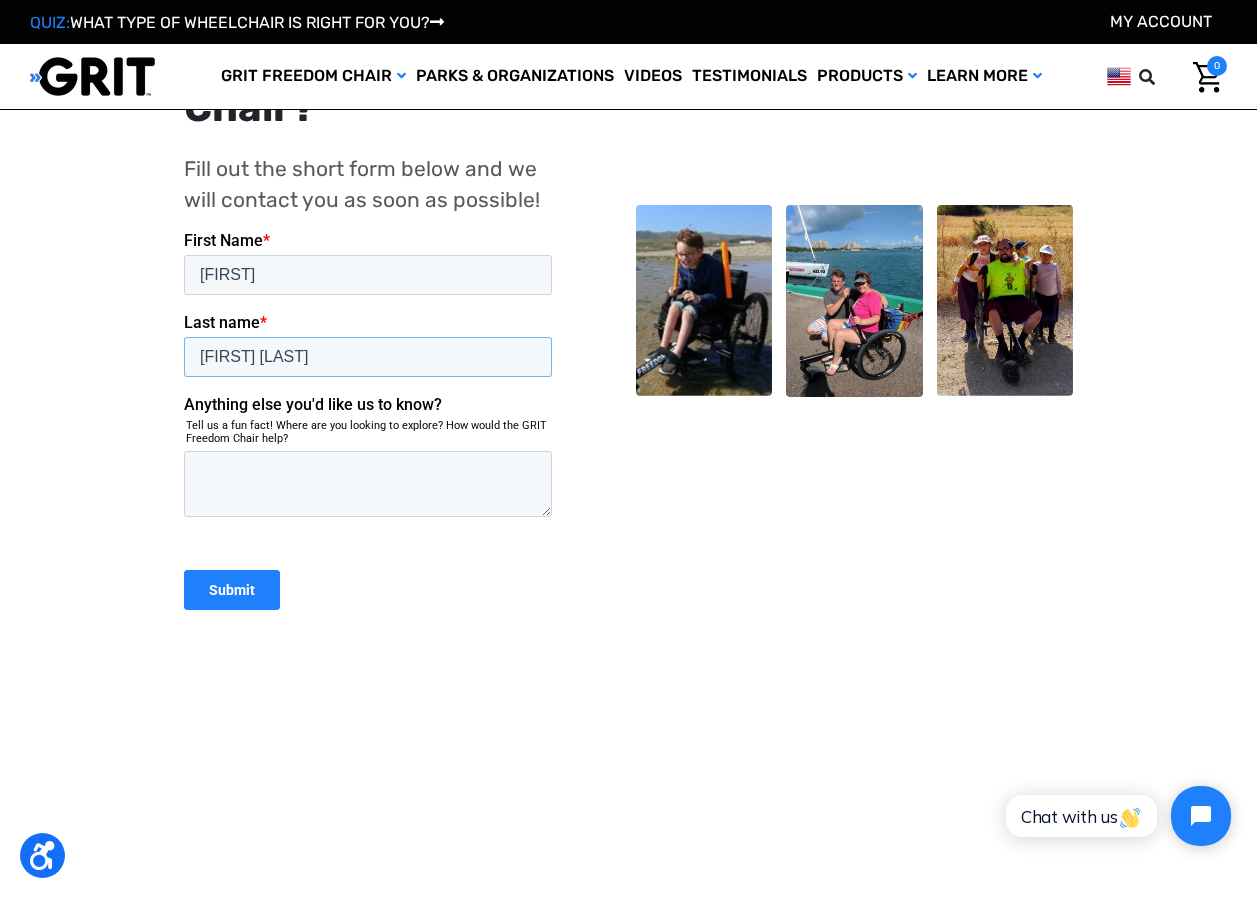 drag, startPoint x: 240, startPoint y: 349, endPoint x: 194, endPoint y: 350, distance: 46.010868 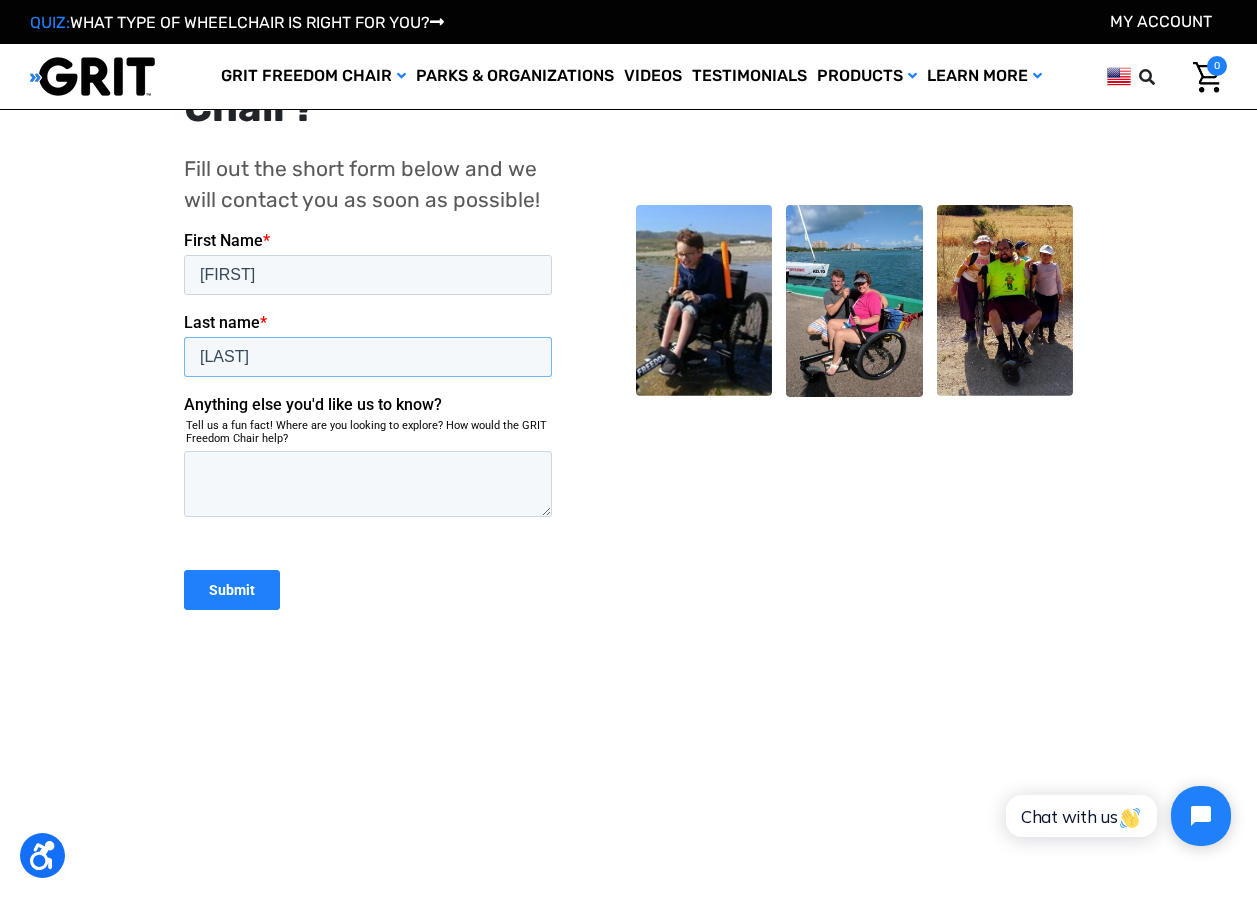type on "[LAST]" 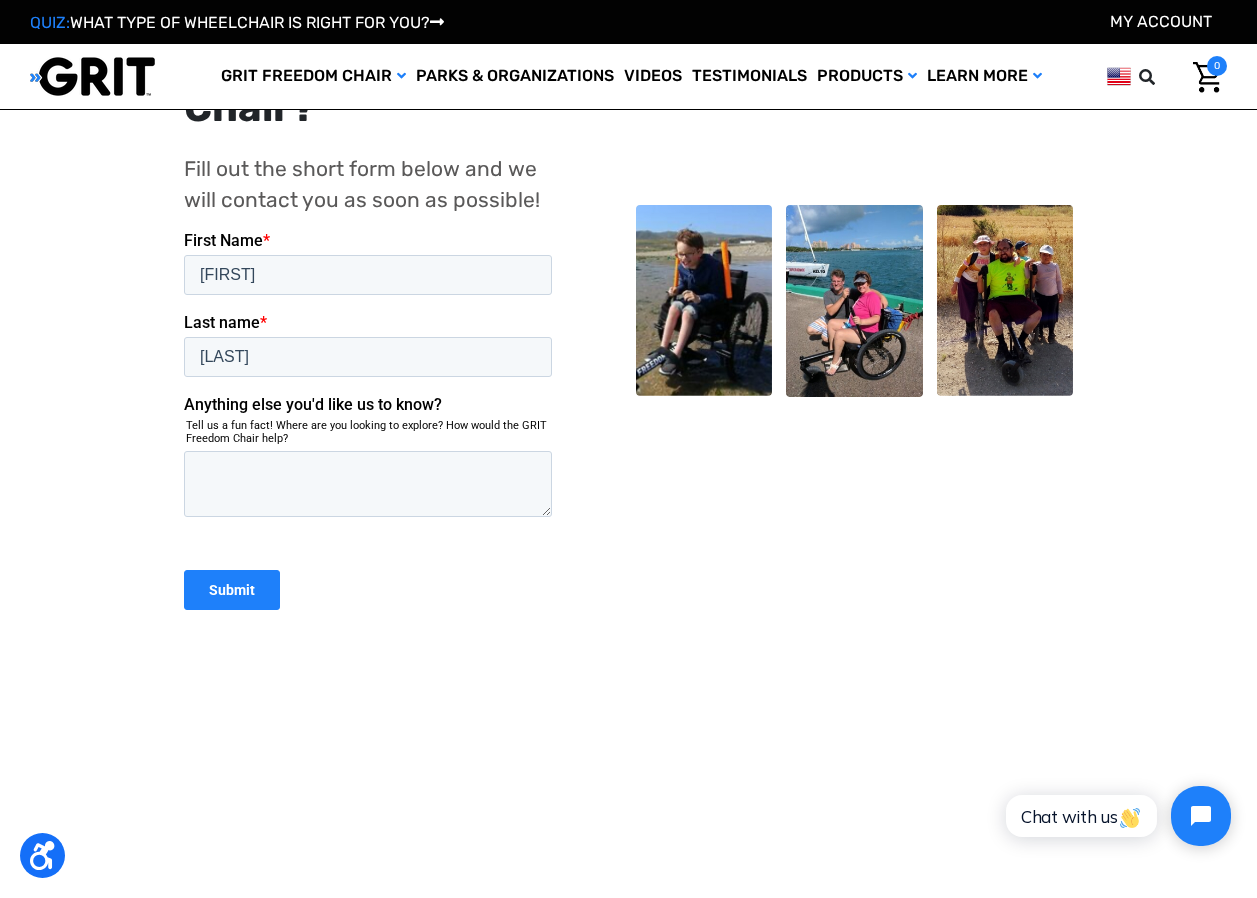 click on "Submit" at bounding box center (231, 589) 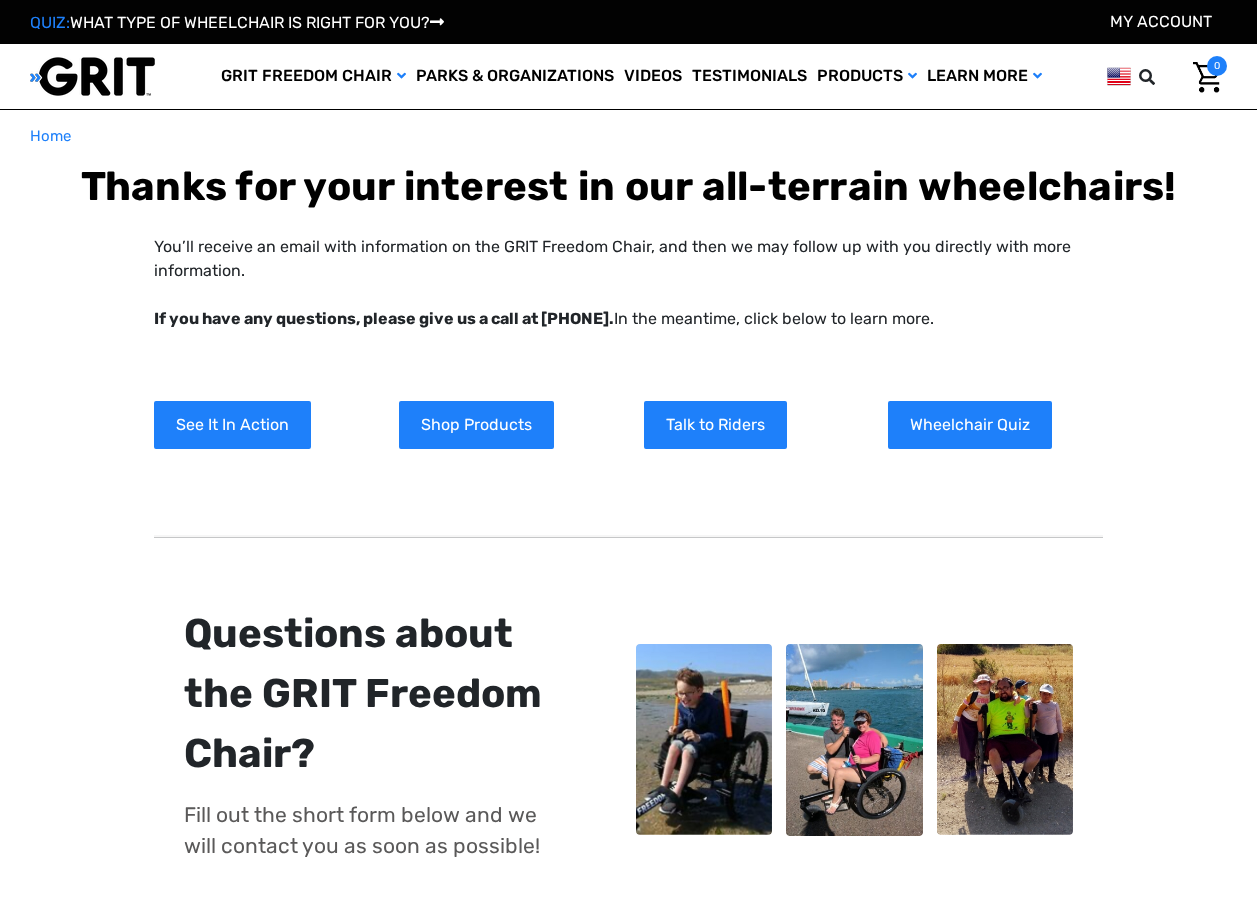 scroll, scrollTop: 0, scrollLeft: 0, axis: both 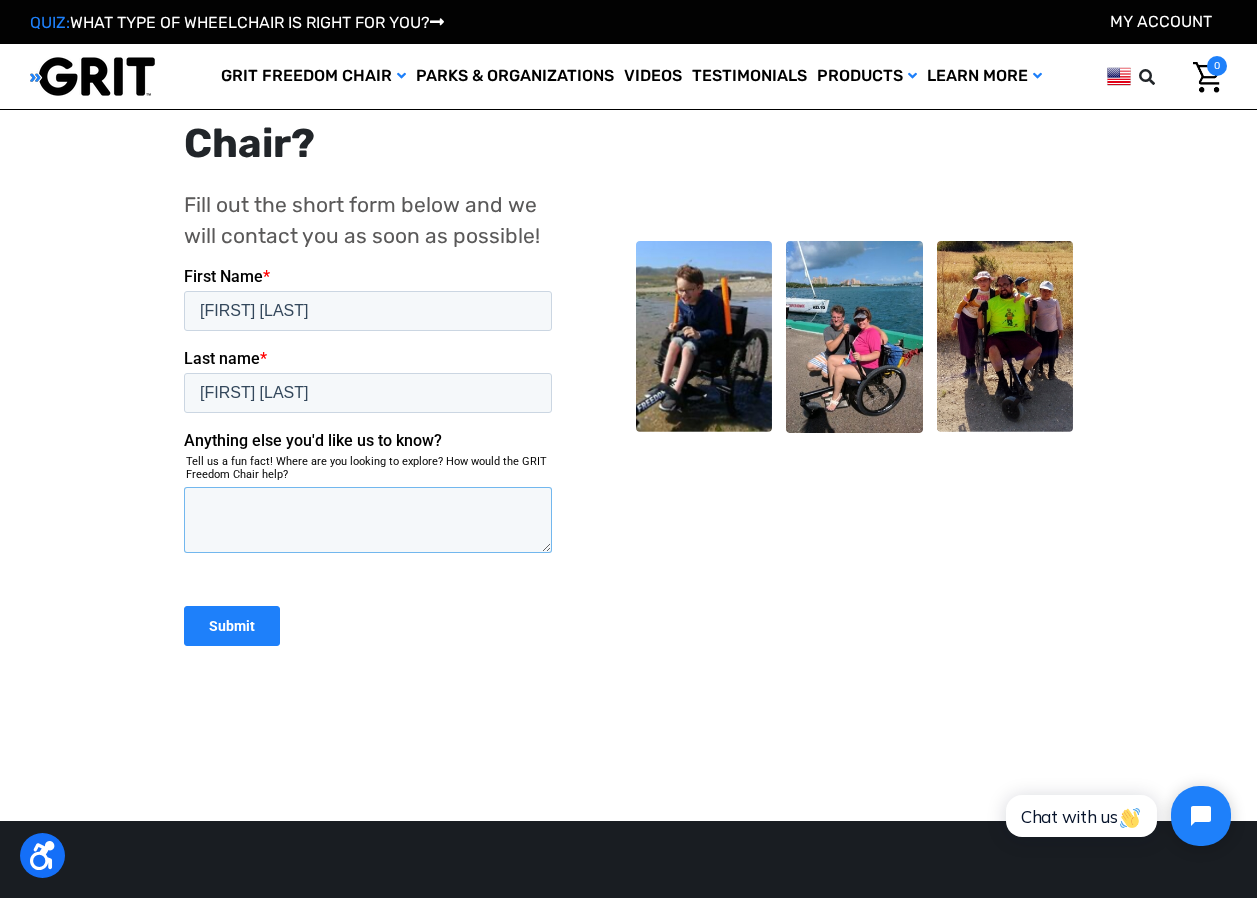 click on "Anything else you'd like us to know?" at bounding box center [367, 519] 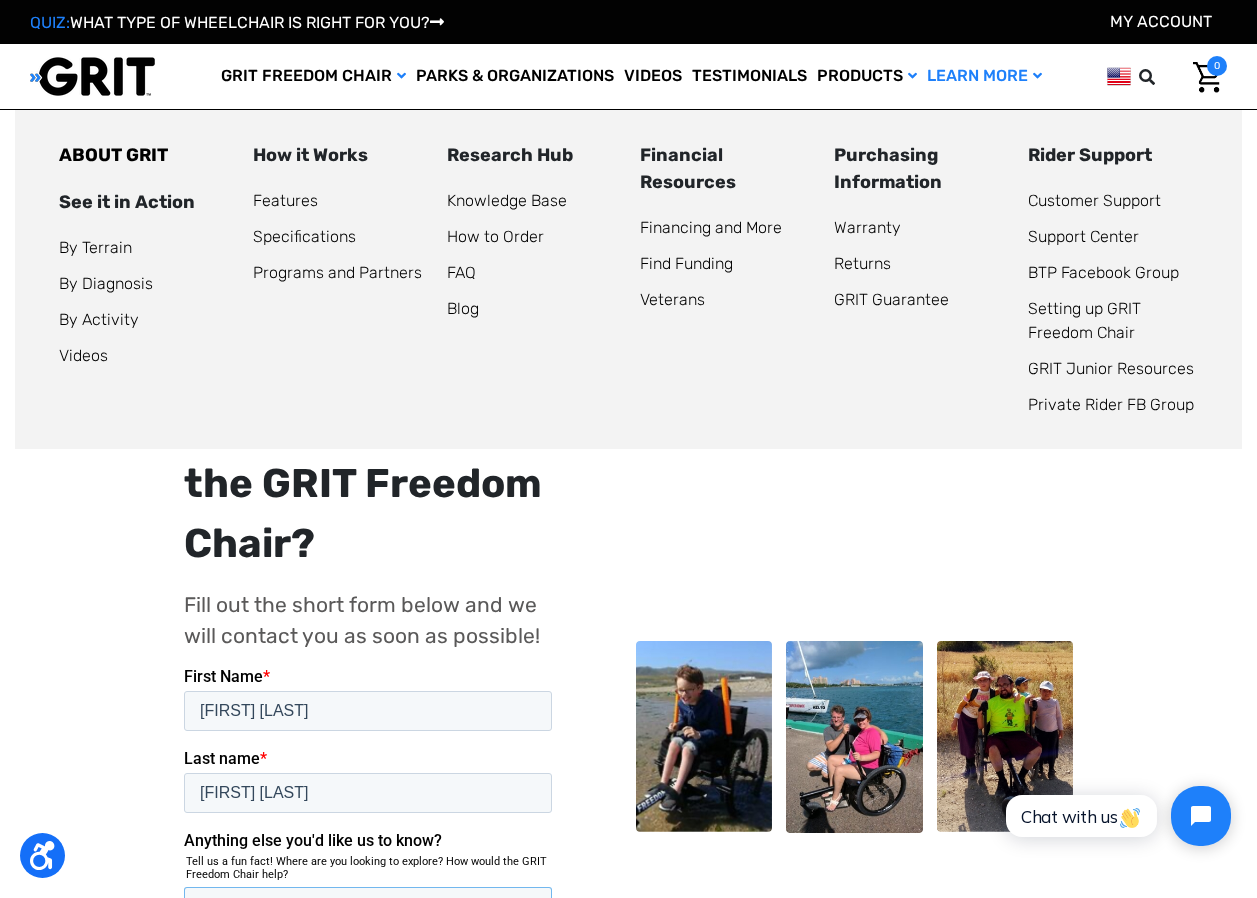 scroll, scrollTop: 0, scrollLeft: 0, axis: both 